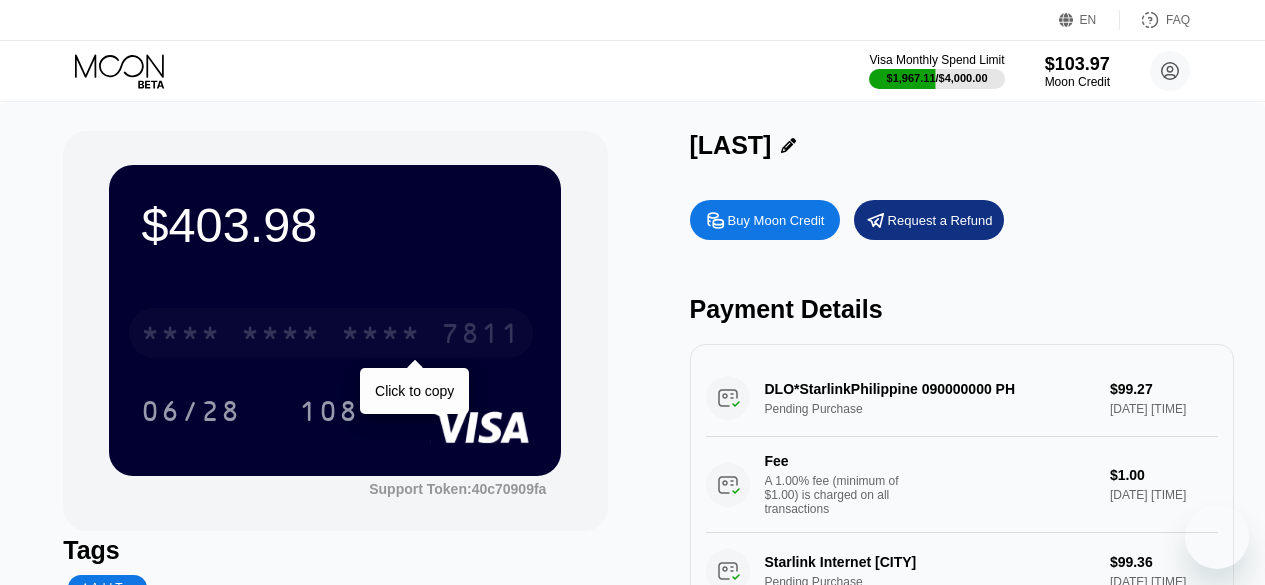 click on "* * * *" at bounding box center (381, 336) 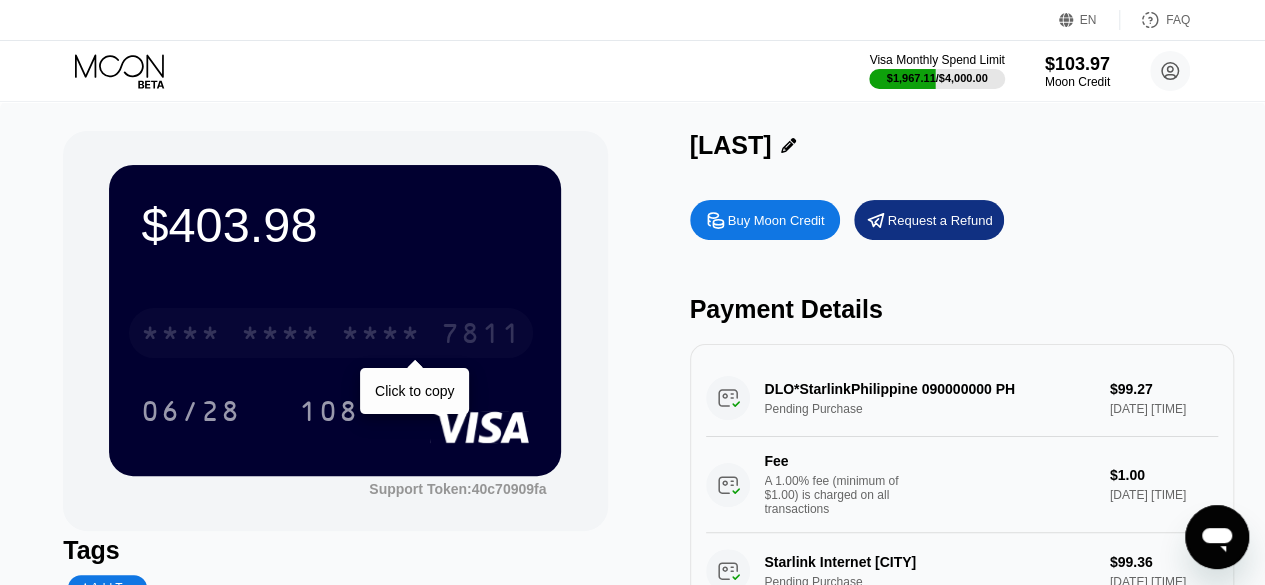 scroll, scrollTop: 0, scrollLeft: 0, axis: both 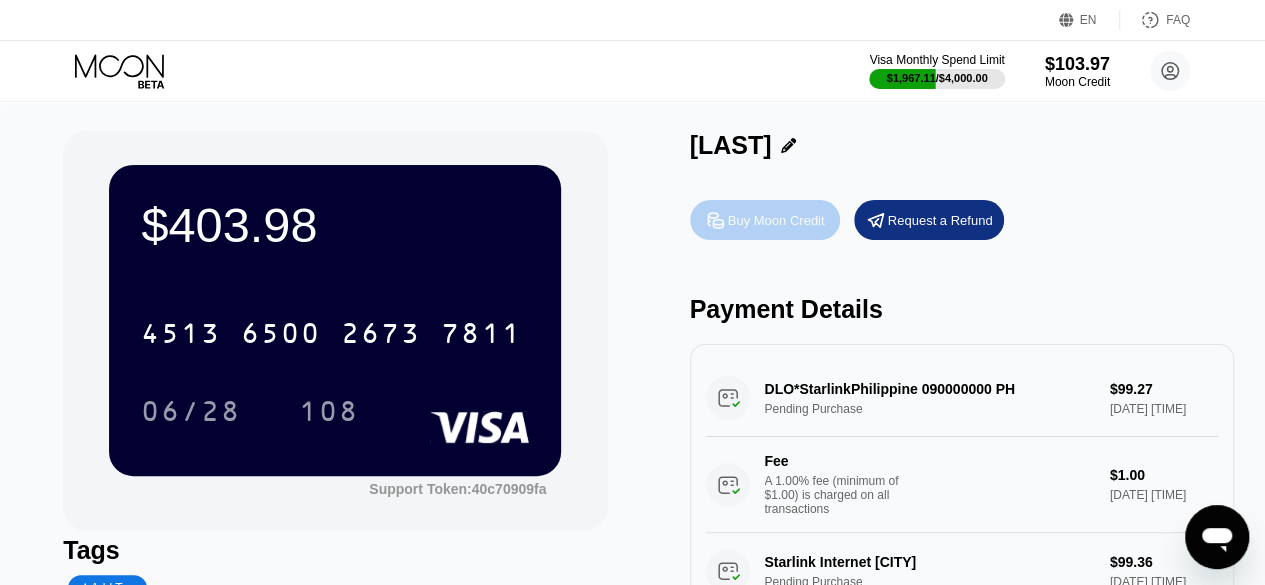 click on "Buy Moon Credit" at bounding box center [765, 220] 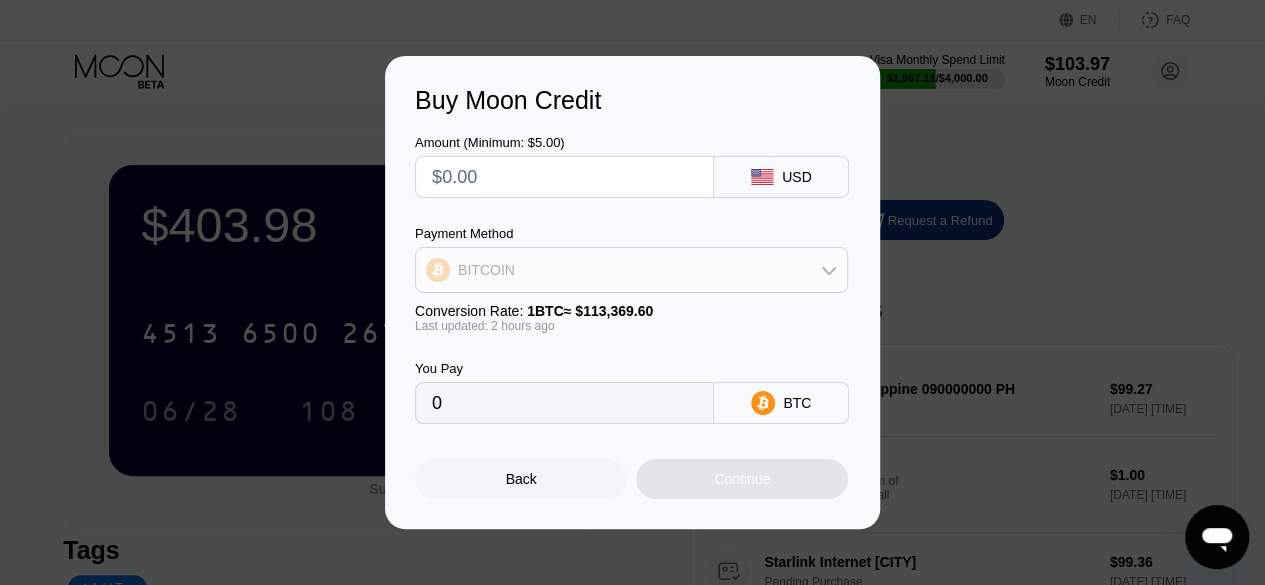 click on "BITCOIN" at bounding box center (631, 270) 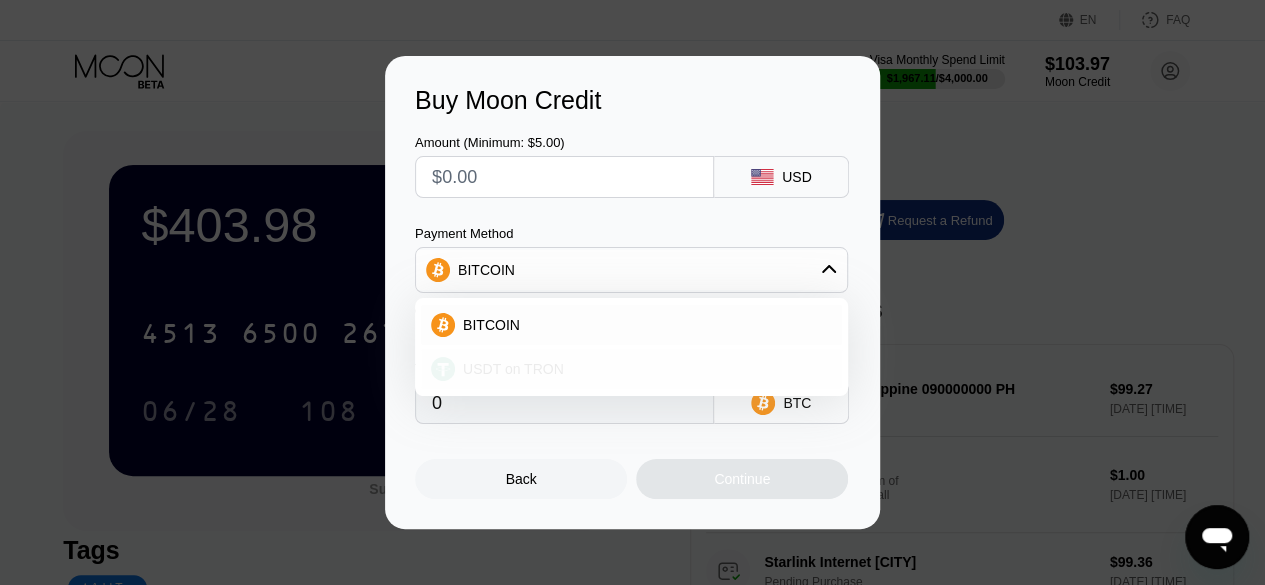 click on "USDT on TRON" at bounding box center (643, 369) 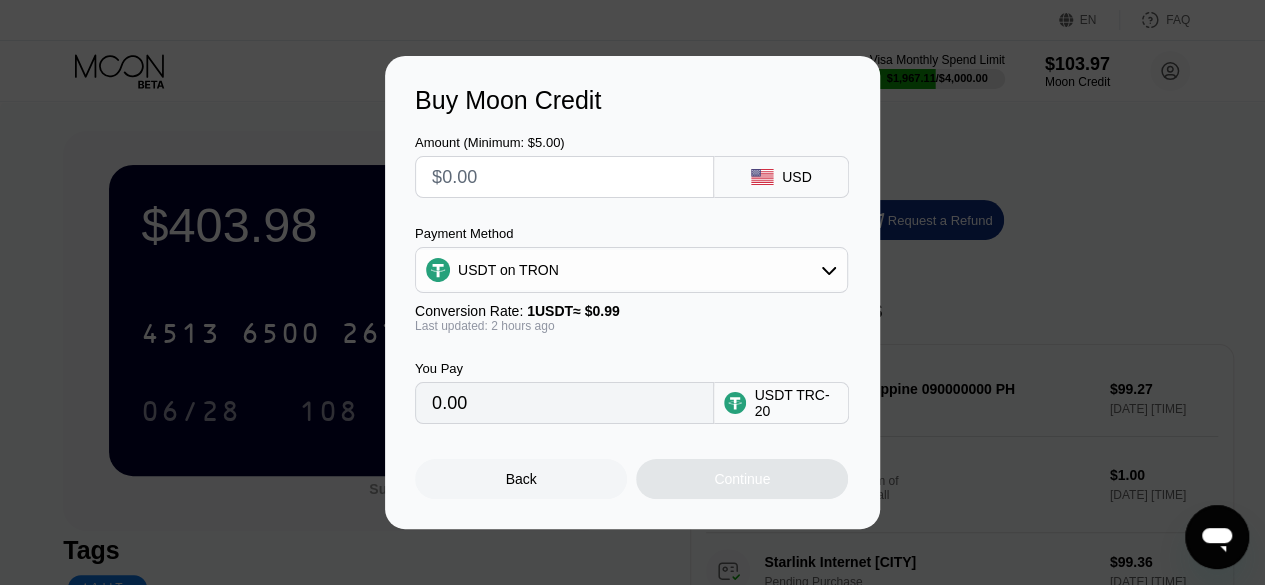 click at bounding box center (564, 177) 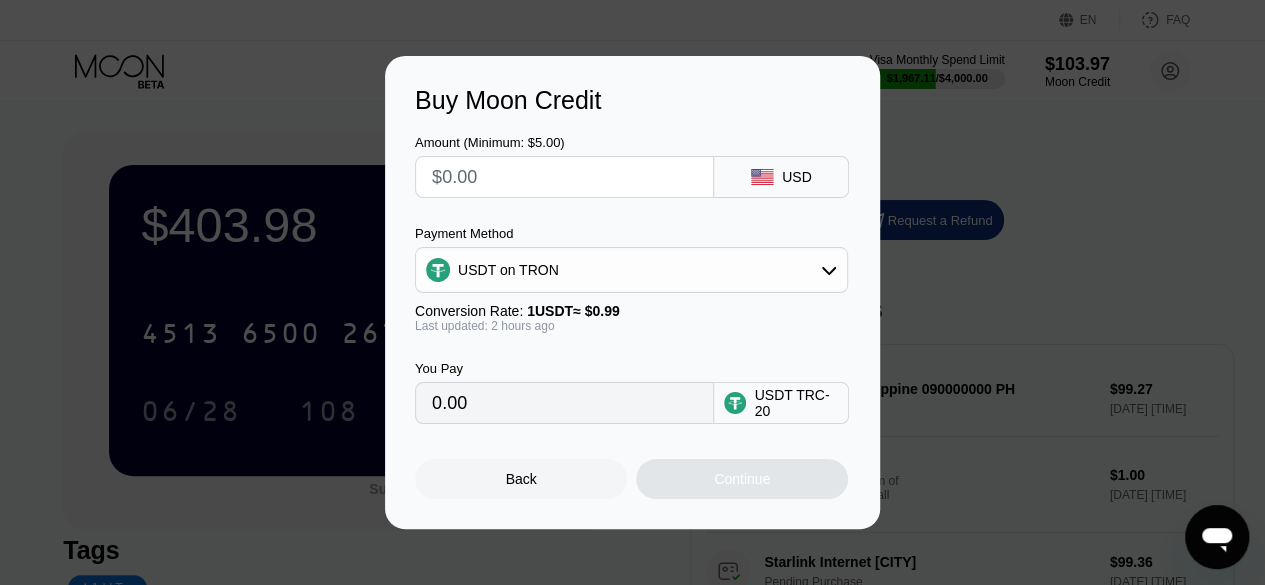 type on "$2" 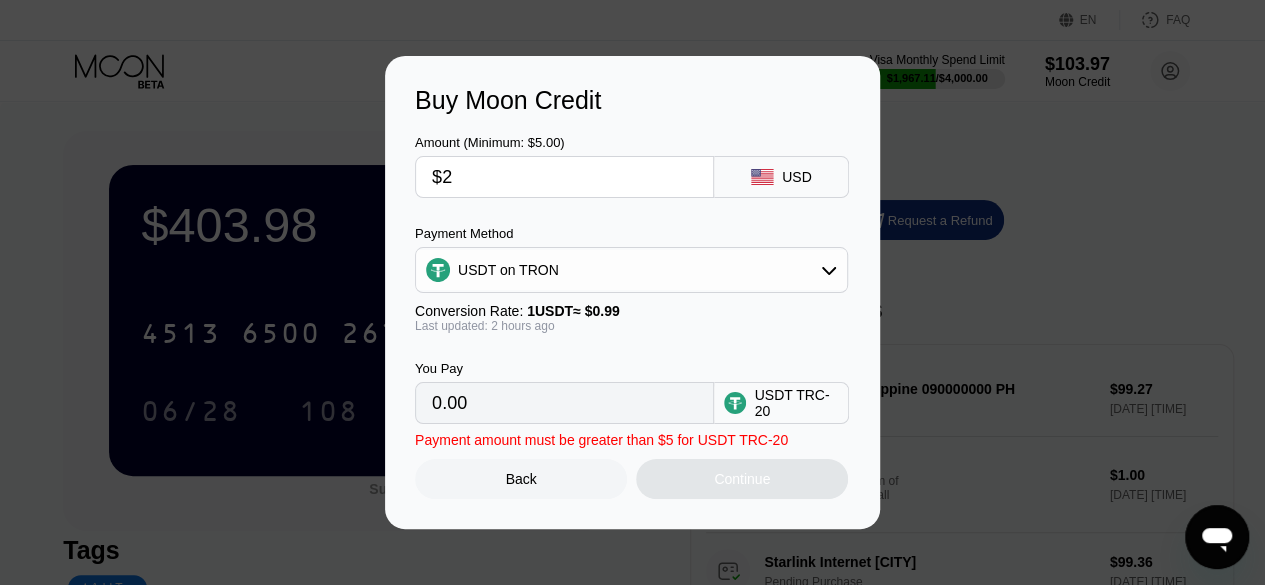 type on "2.02" 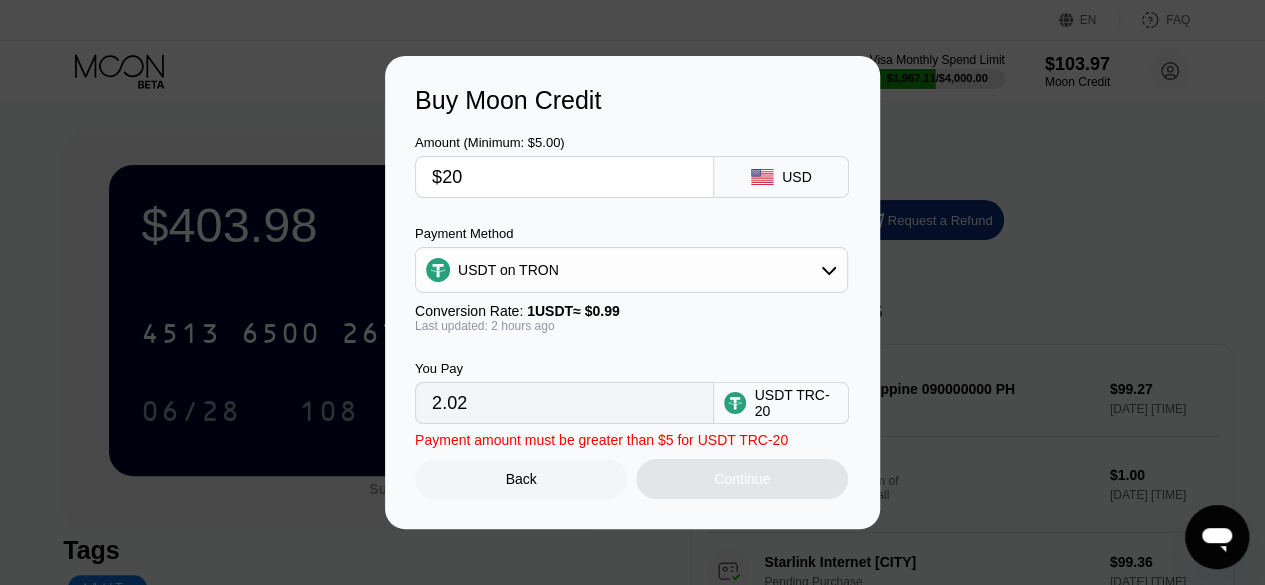 type on "$200" 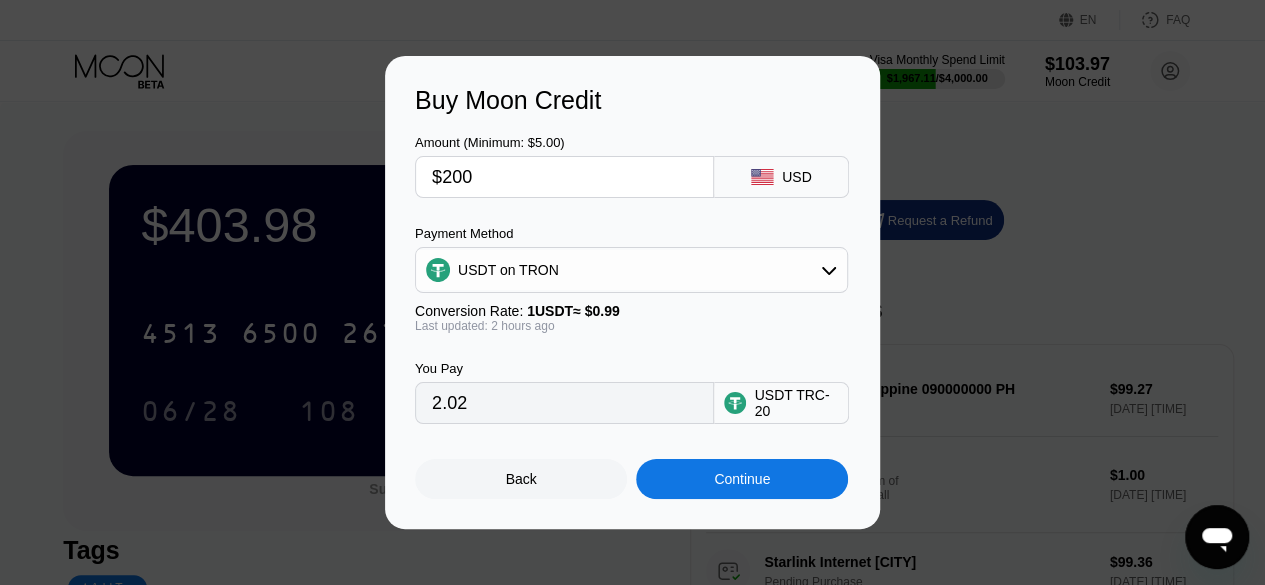 type on "202.02" 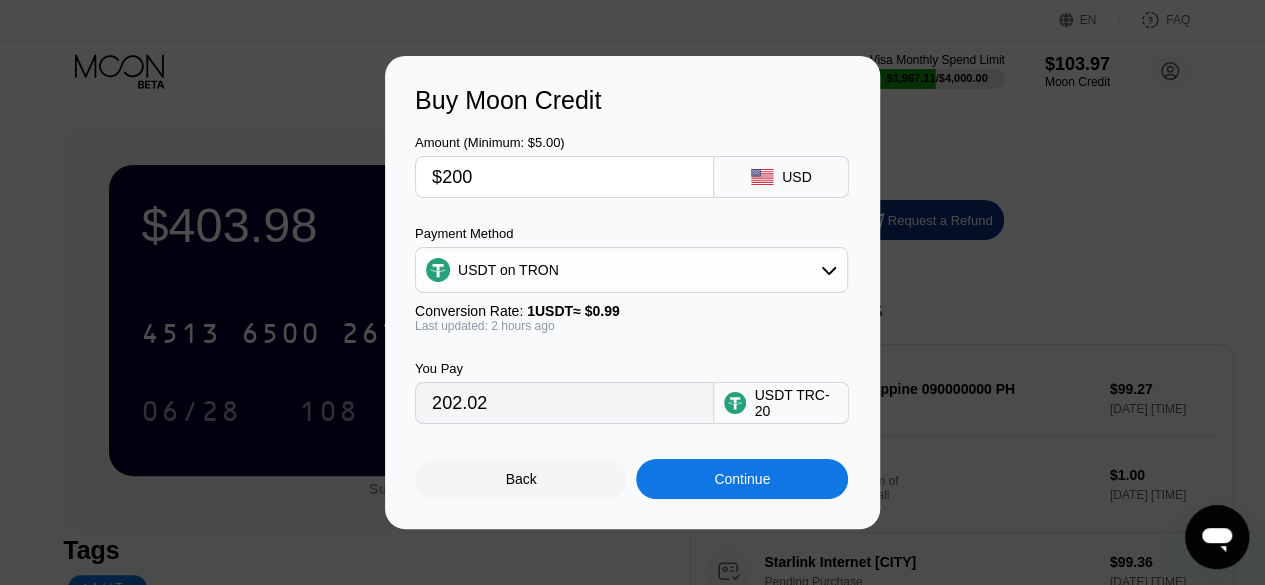 type on "$200" 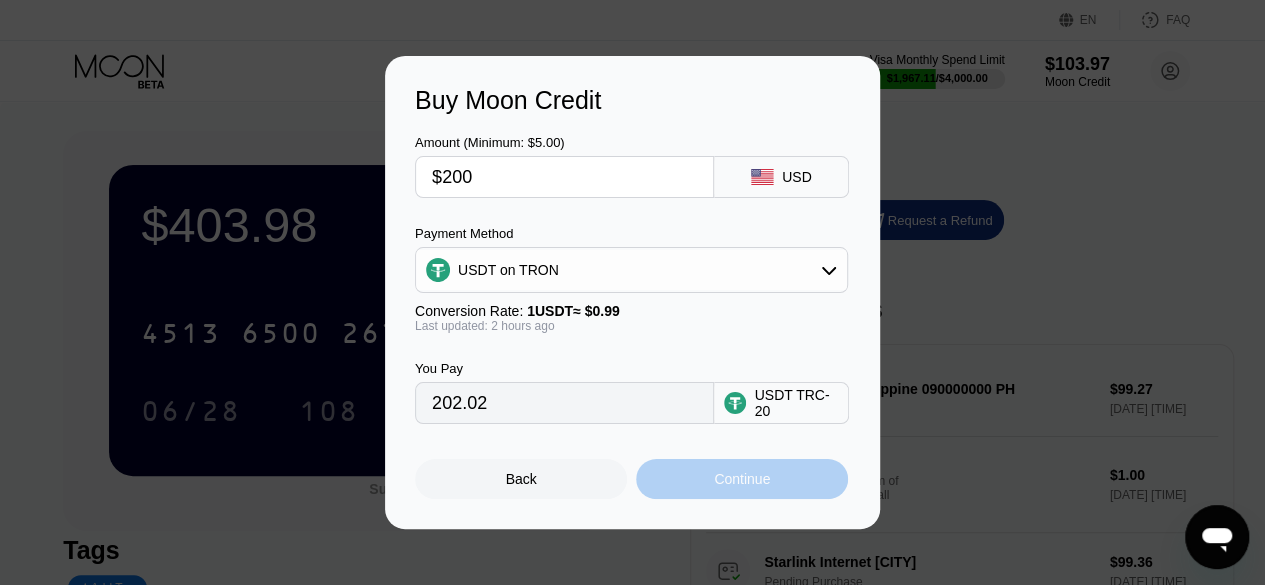 click on "Continue" at bounding box center (742, 479) 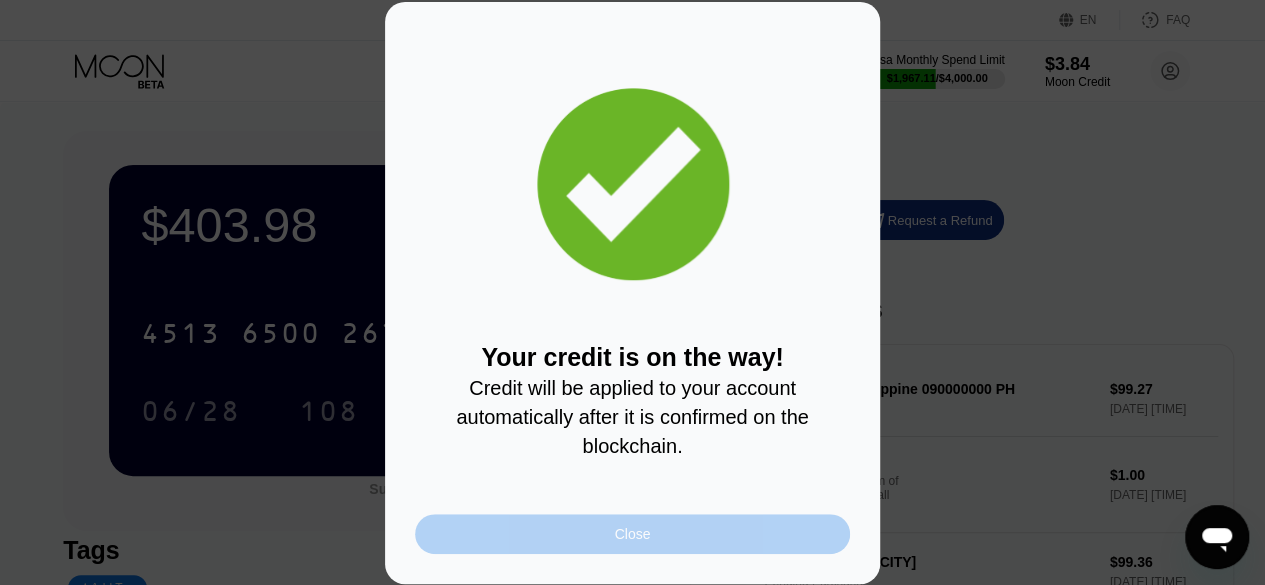 click on "Close" at bounding box center (632, 534) 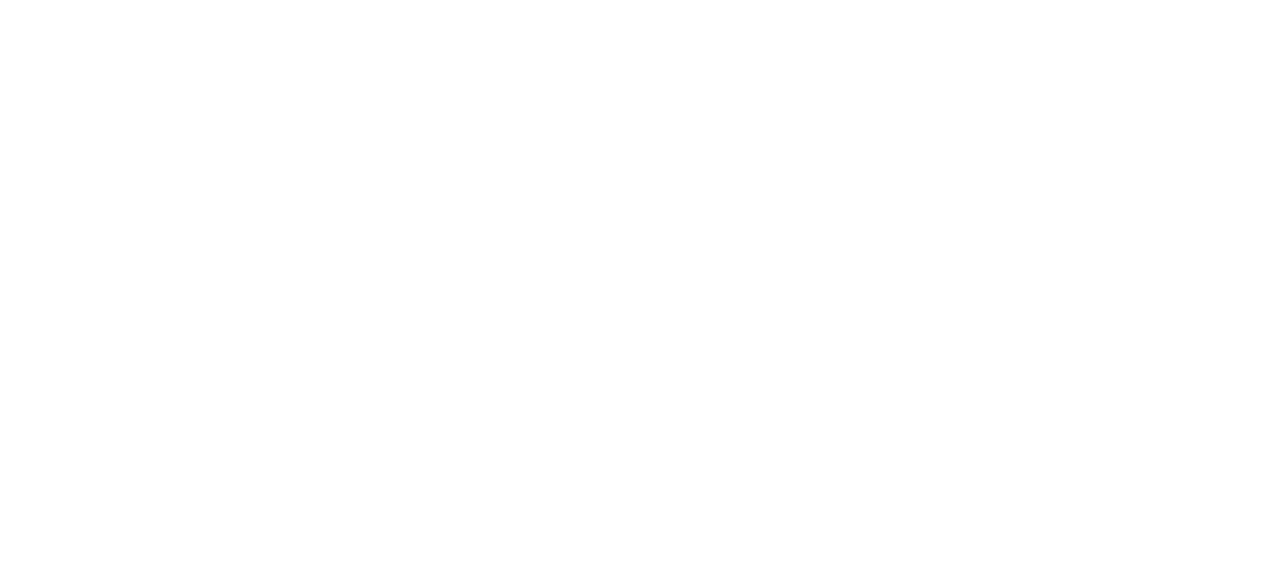 scroll, scrollTop: 0, scrollLeft: 0, axis: both 